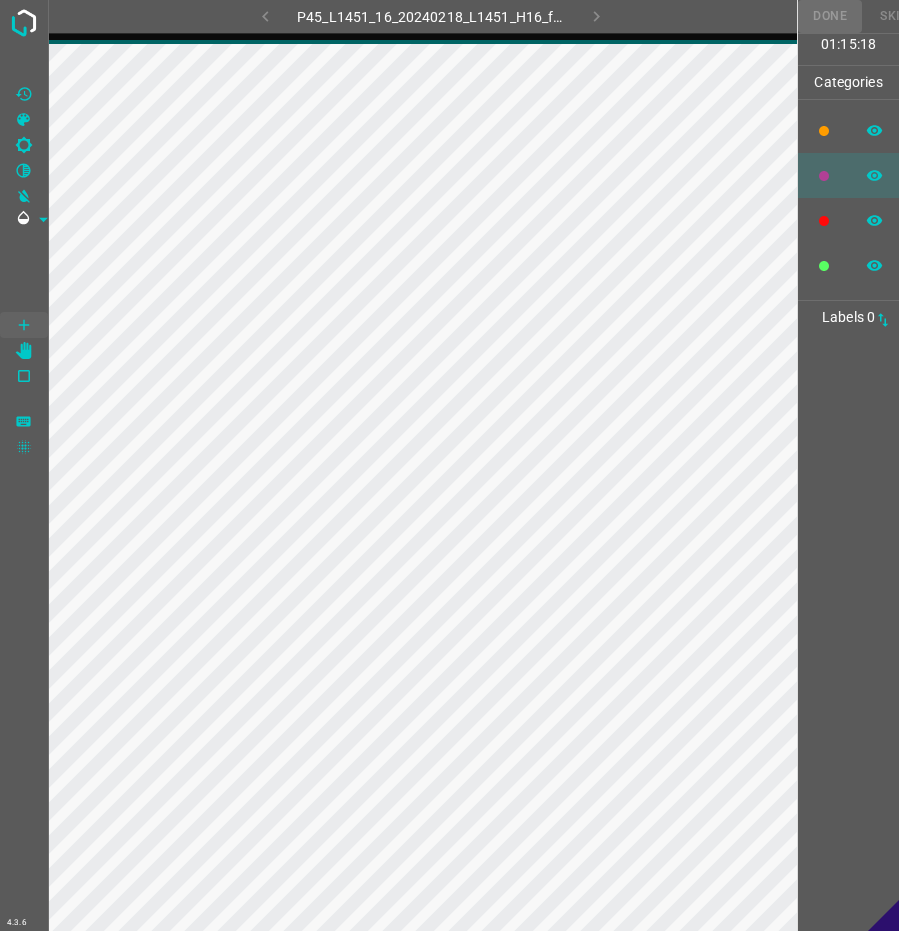 scroll, scrollTop: 0, scrollLeft: 0, axis: both 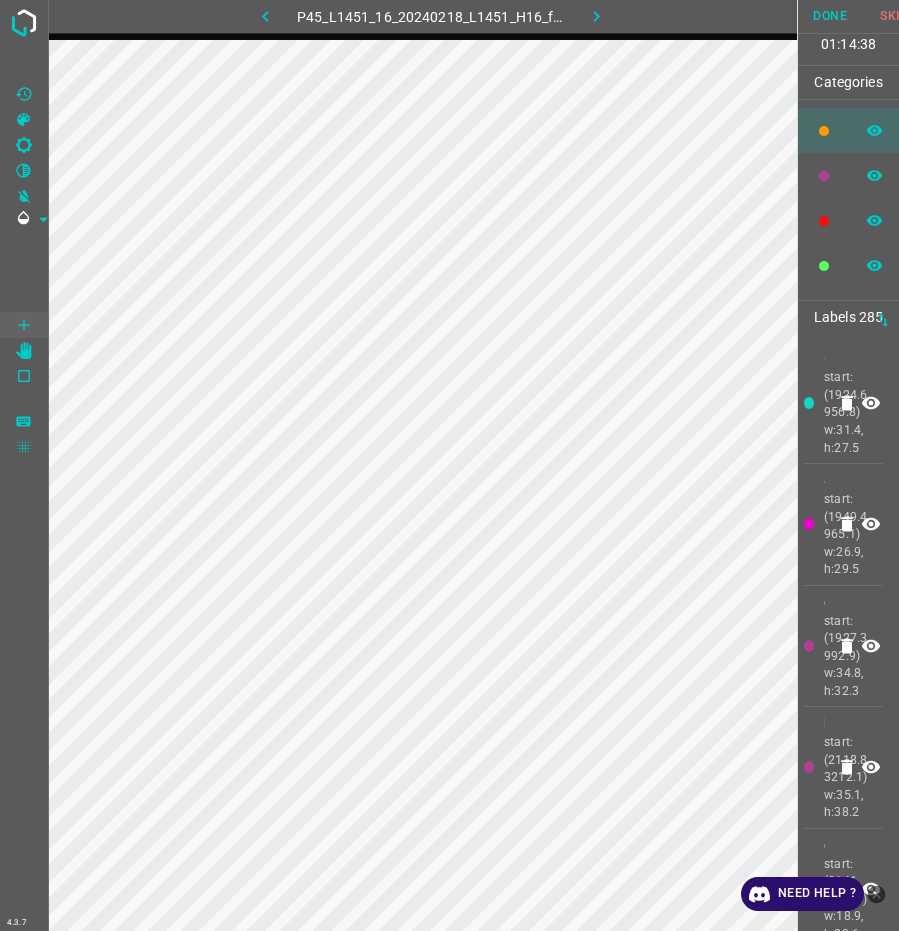 click on "Done" at bounding box center (830, 16) 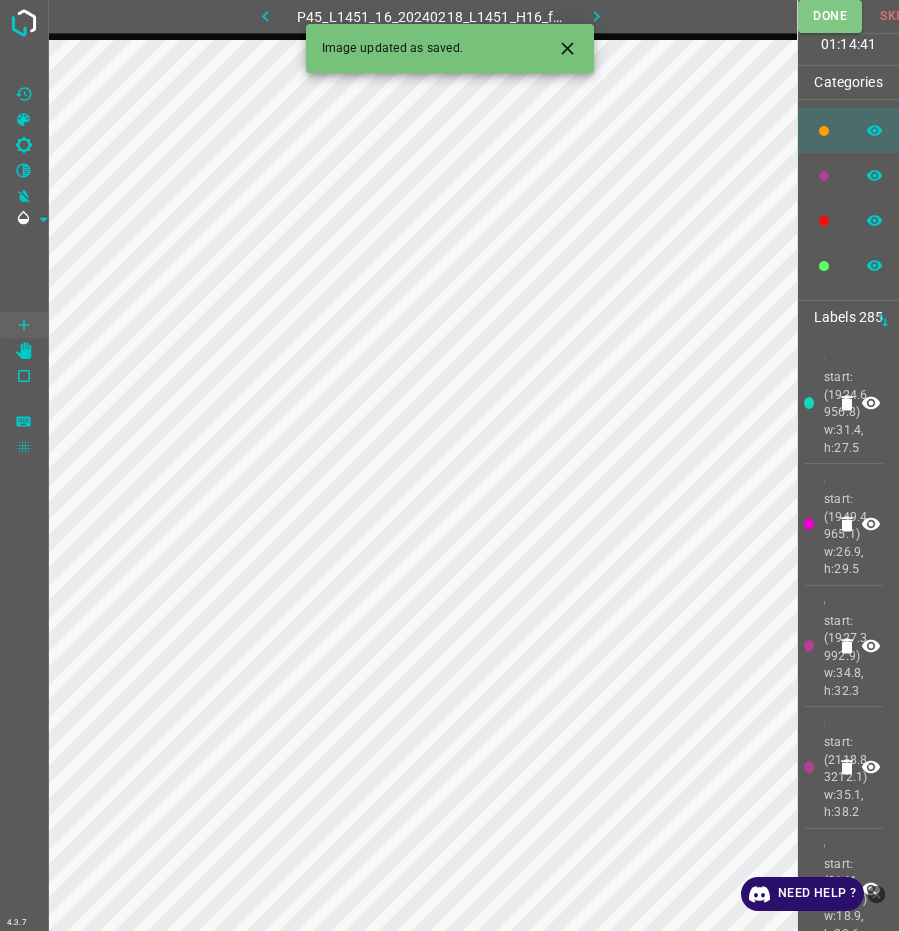click 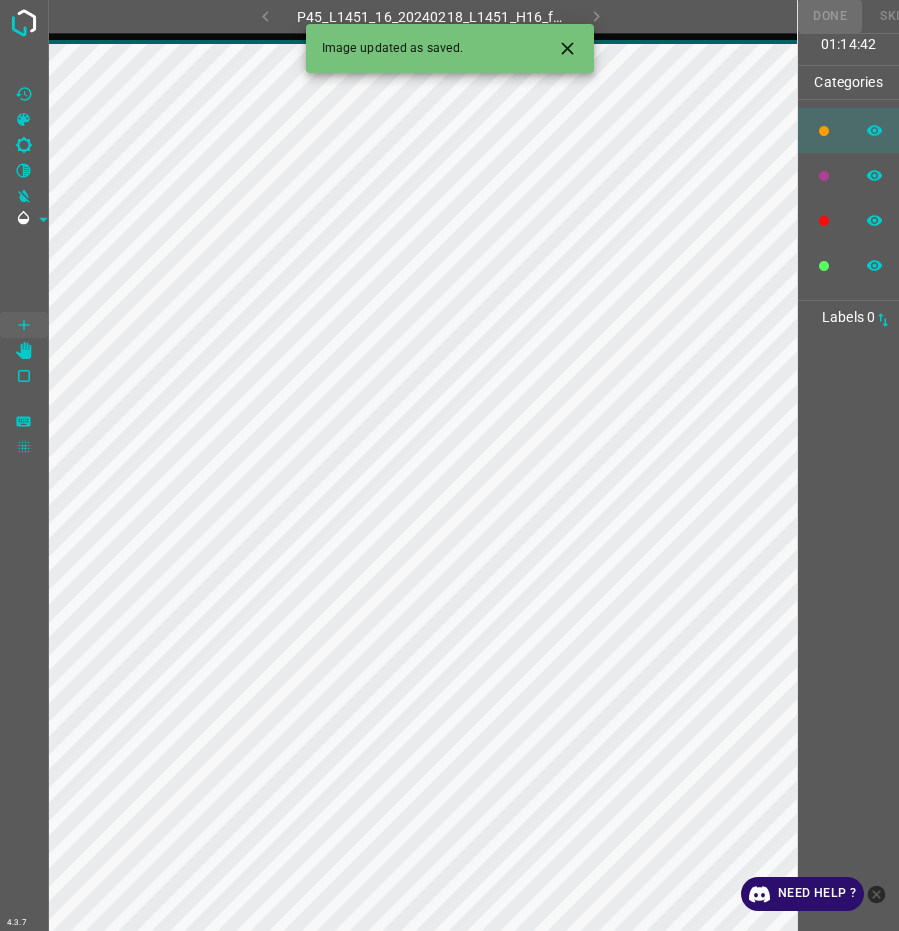 click 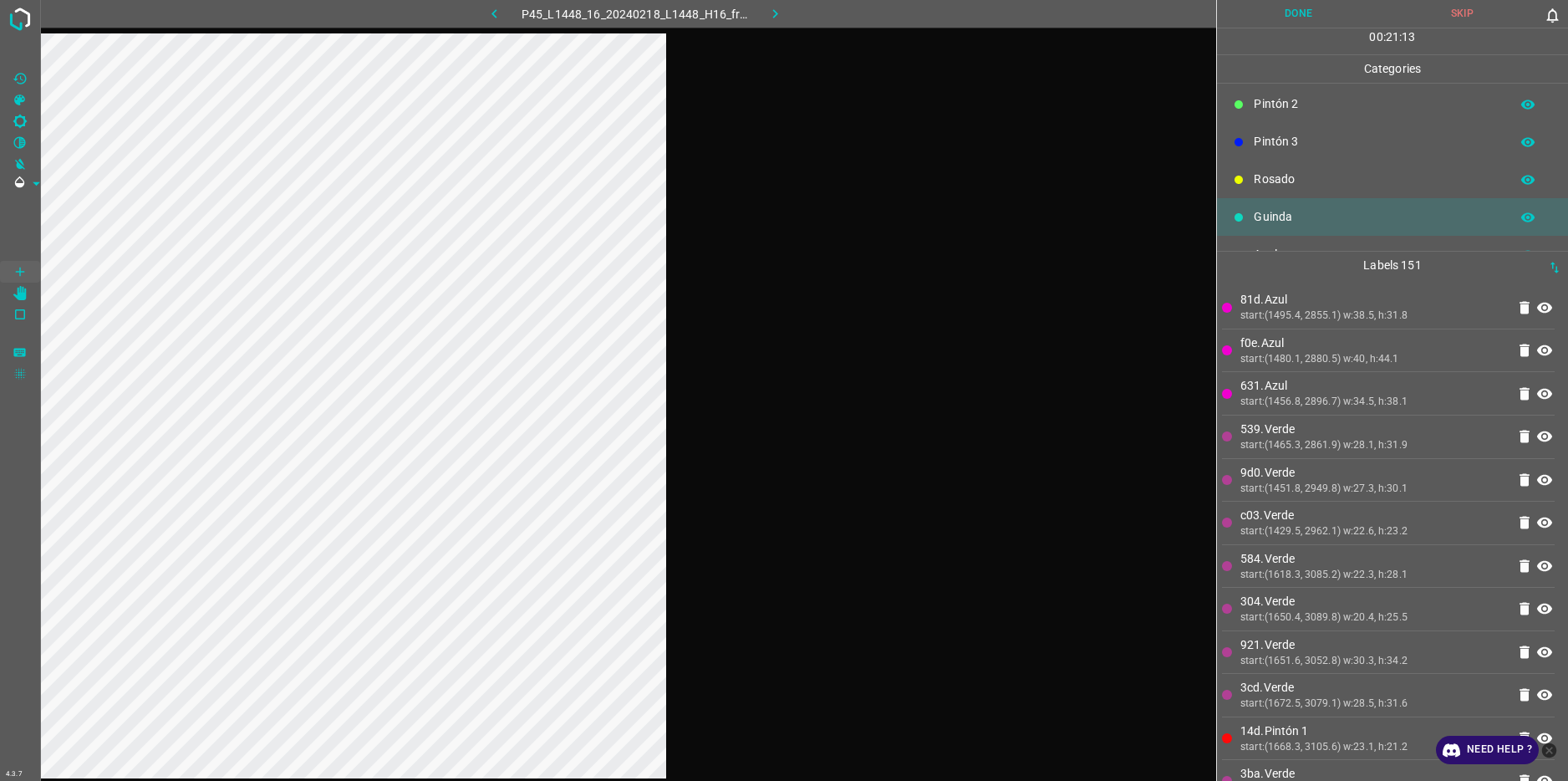 scroll, scrollTop: 147, scrollLeft: 0, axis: vertical 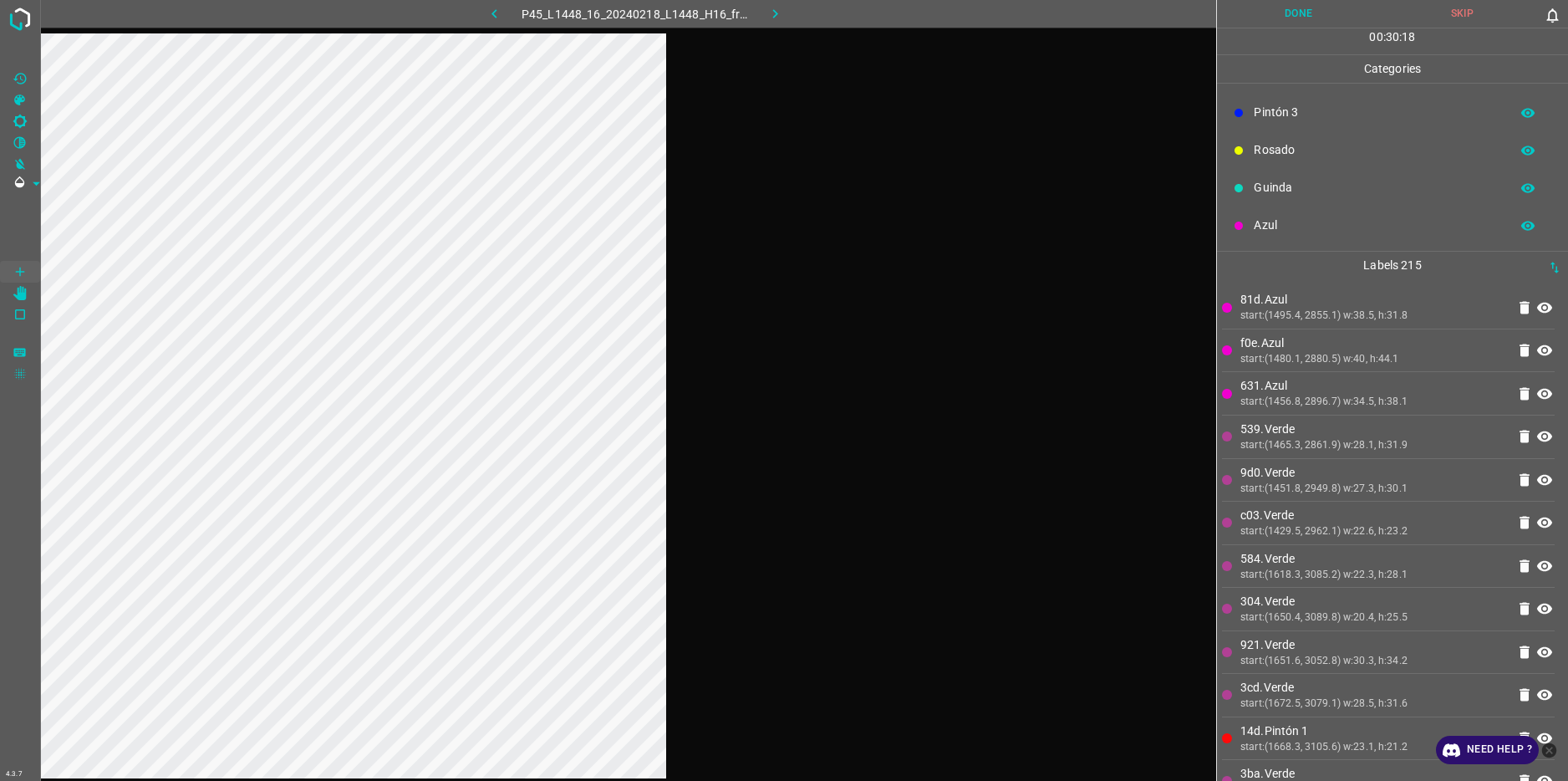 click at bounding box center [20, 390] 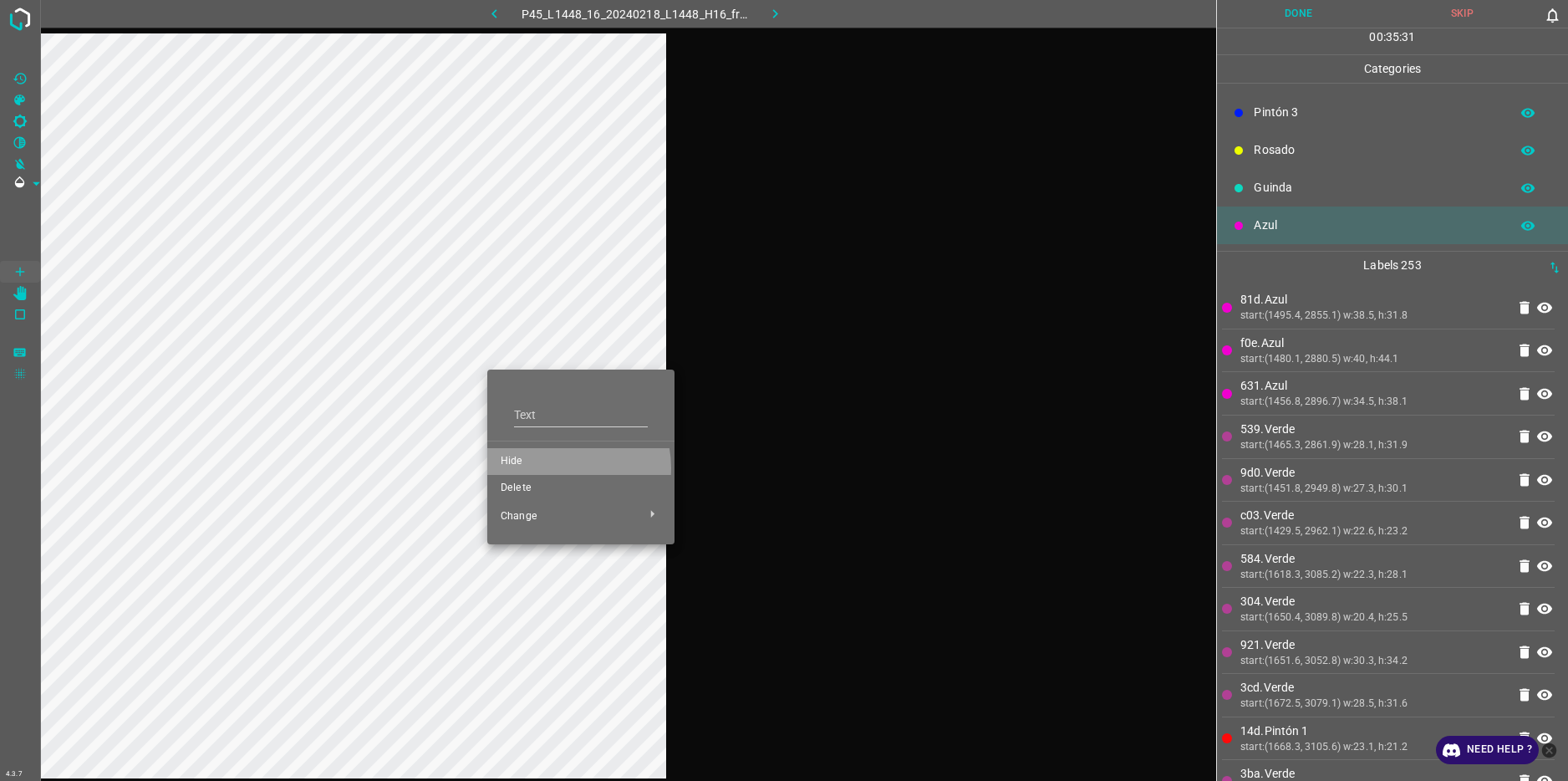 click on "Hide" at bounding box center (581, 462) 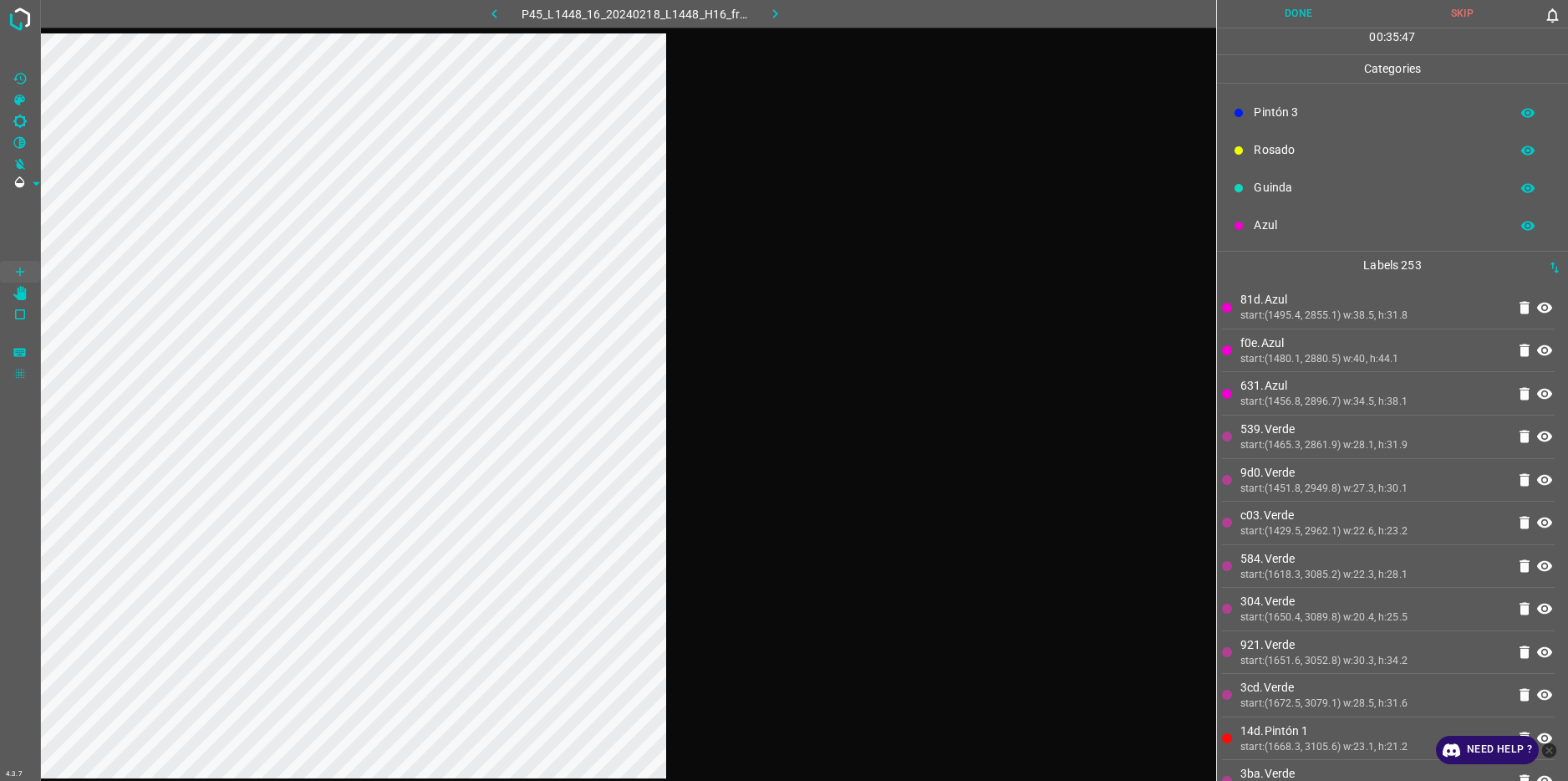 click on "4.3.7 P45_L1448_16_20240218_L1448_H16_frame_00140_135435.jpg Done Skip 0 00   : 35   : 47   Categories Flor Verde Pintón 1 Pintón 2 Pintón 3 Rosado Guinda Azul Labels   253 81d.Azul
start:(1495.4, 2855.1)
w:38.5, h:31.8
f0e.Azul
start:(1480.1, 2880.5)
w:40, h:44.1
631.Azul
start:(1456.8, 2896.7)
w:34.5, h:38.1
539.Verde
start:(1465.3, 2861.9)
w:28.1, h:31.9
9d0.Verde
start:(1451.8, 2949.8)
w:27.3, h:30.1
c03.Verde
start:(1429.5, 2962.1)
w:22.6, h:23.2
584.Verde
start:(1618.3, 3085.2)
w:22.3, h:28.1
304.Verde
start:(1650.4, 3089.8)
w:20.4, h:25.5
921.Verde
start:(1651.6, 3052.8)
w:30.3, h:34.2
3cd.Verde
start:(1672.5, 3079.1)
w:28.5, h:31.6
14d.Pintón 1
start:(1668.3, 3105.6)
w:23.1, h:21.2
3ba.Verde 7c8.Verde a93.Verde 44e.Verde ccd.Verde 1 Flor" at bounding box center (784, 390) 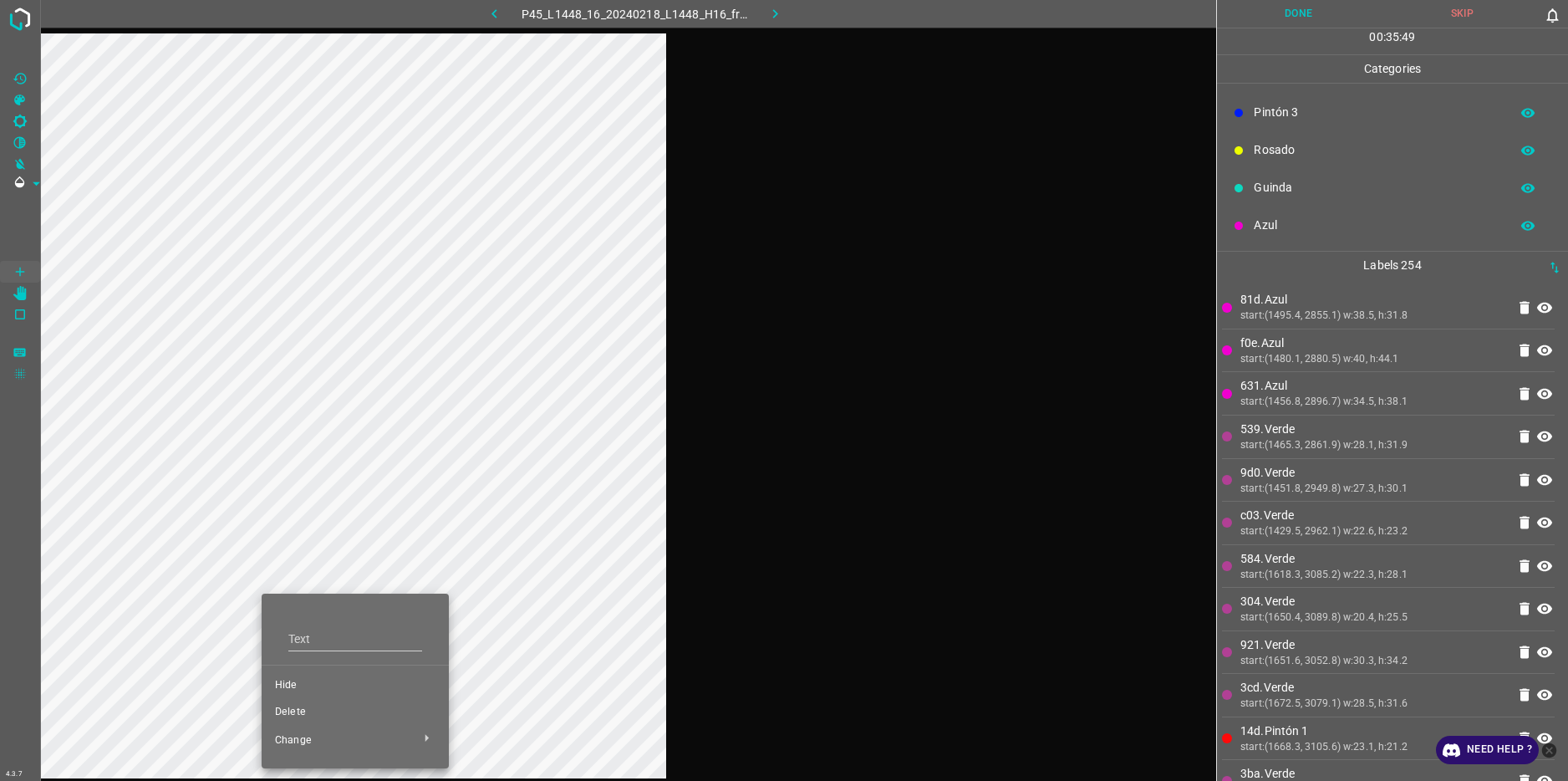 click at bounding box center (784, 390) 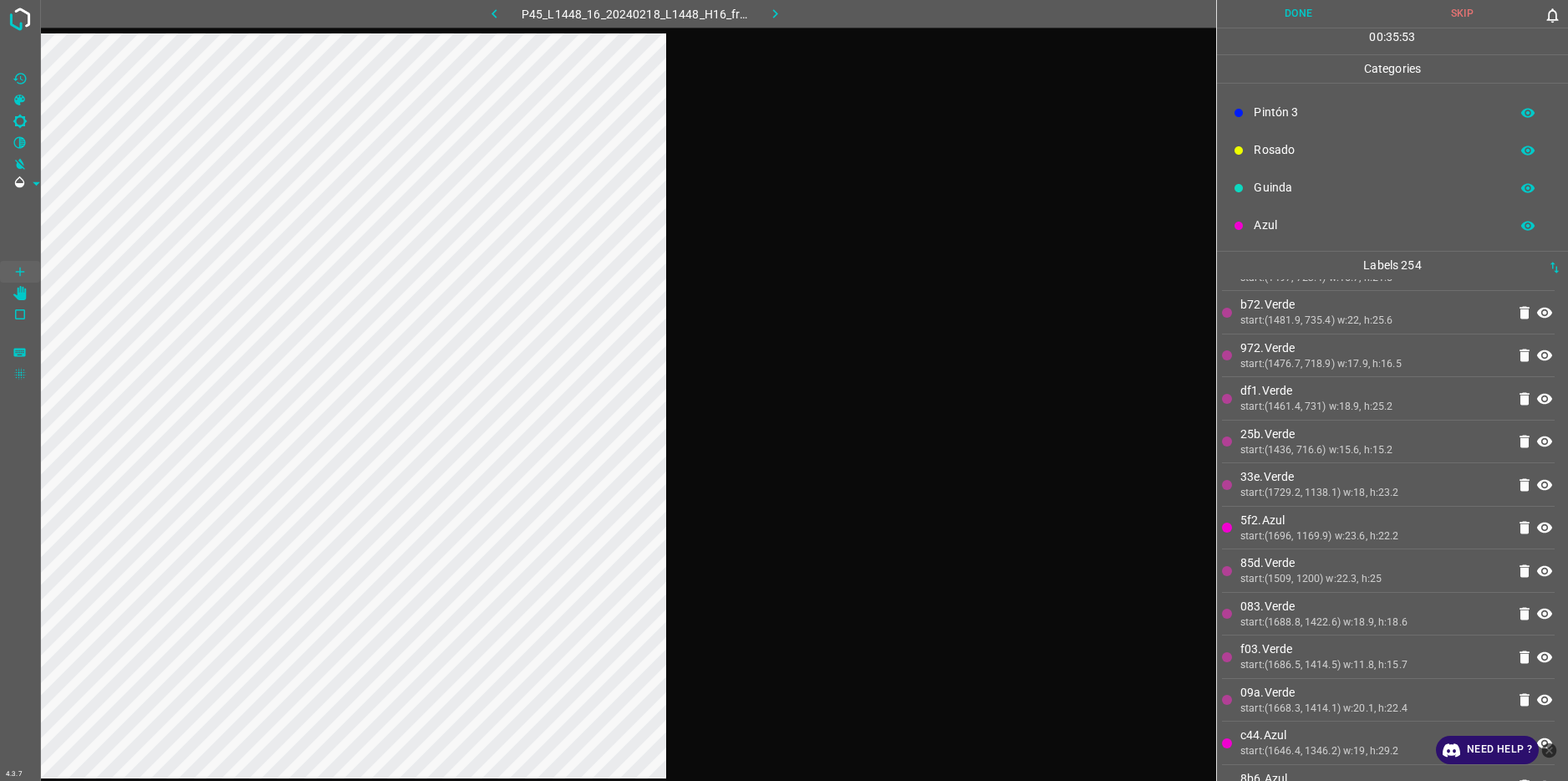 scroll, scrollTop: 4097, scrollLeft: 0, axis: vertical 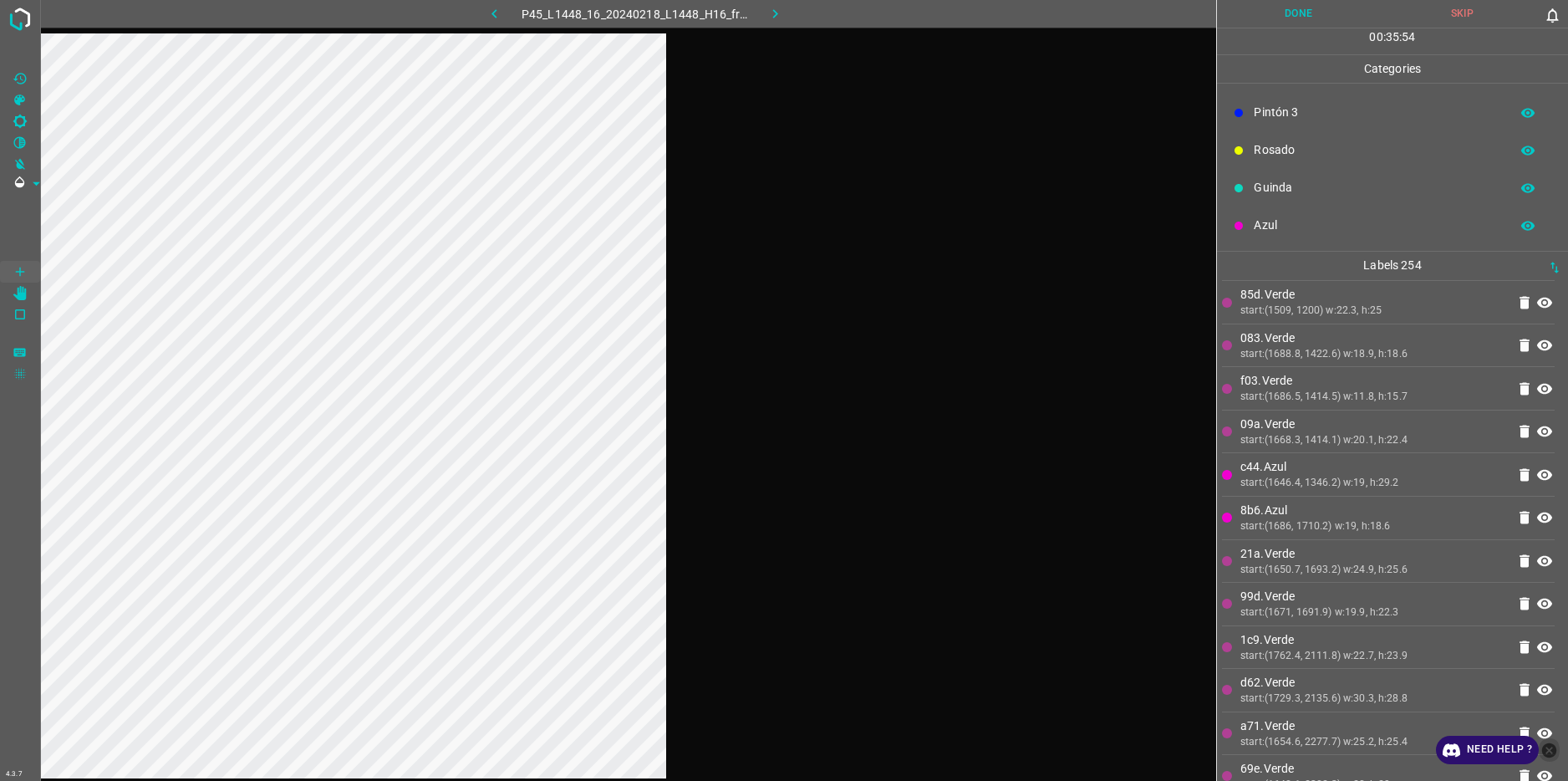 click 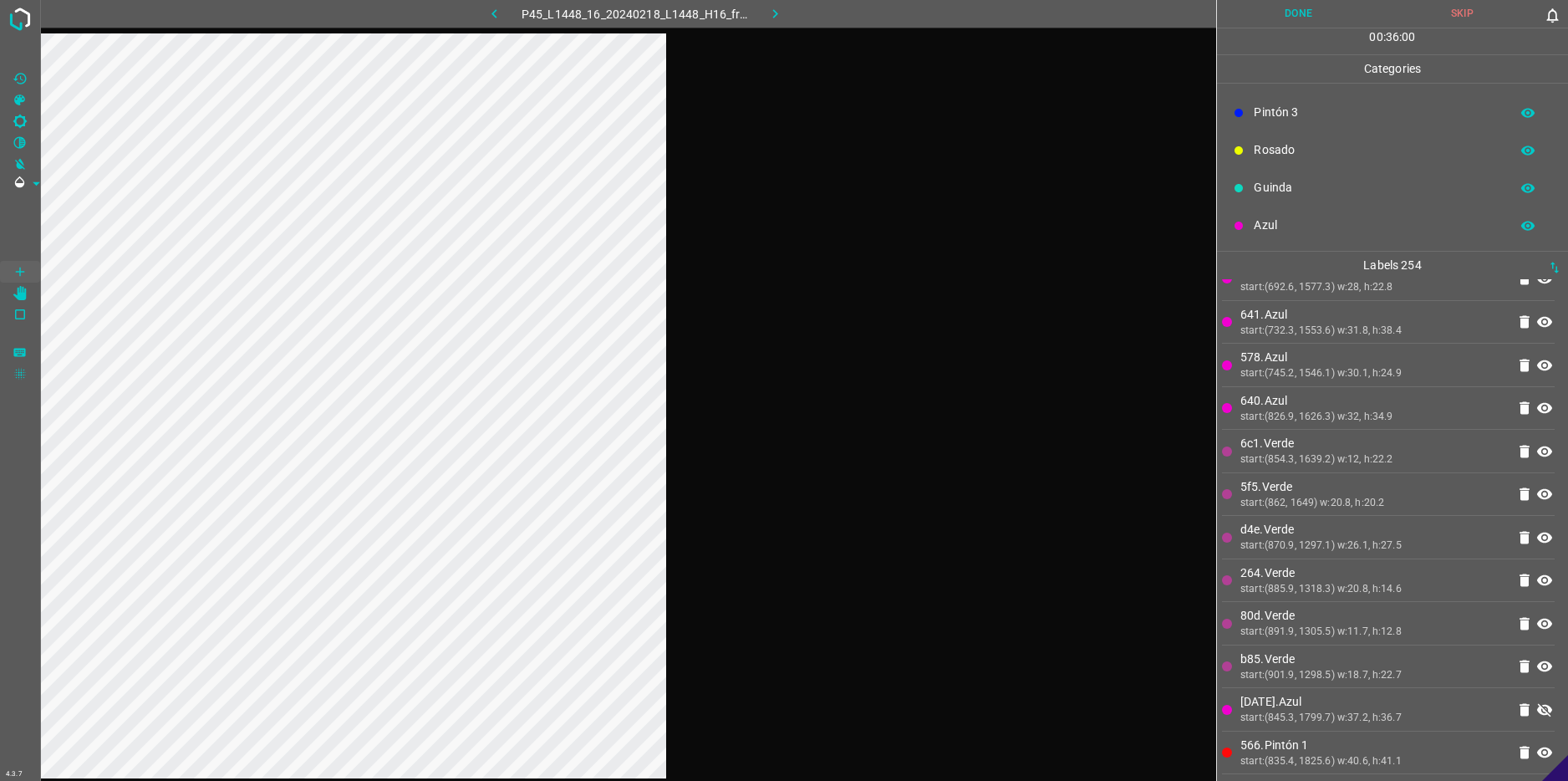scroll, scrollTop: 10453, scrollLeft: 0, axis: vertical 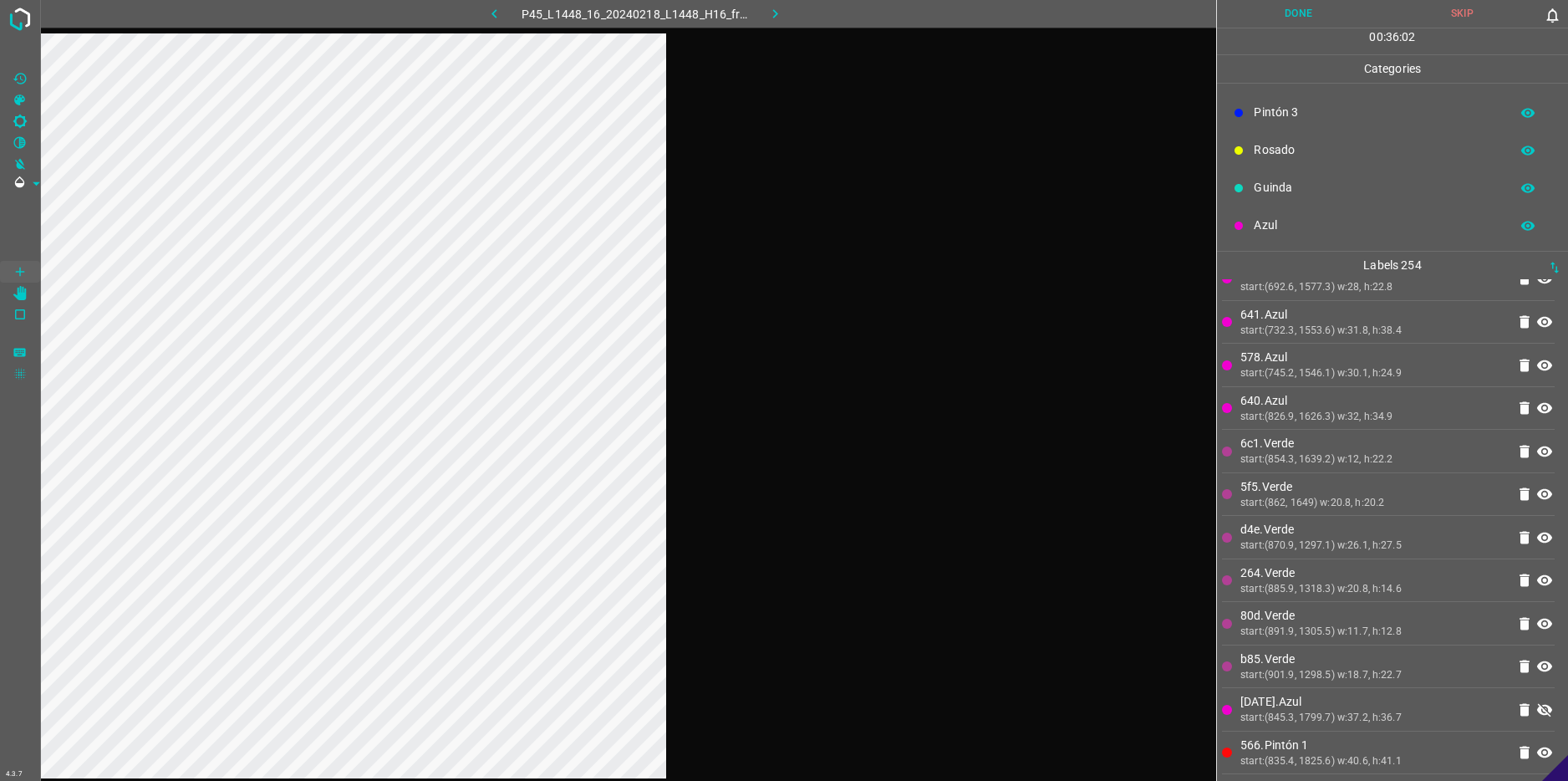 click 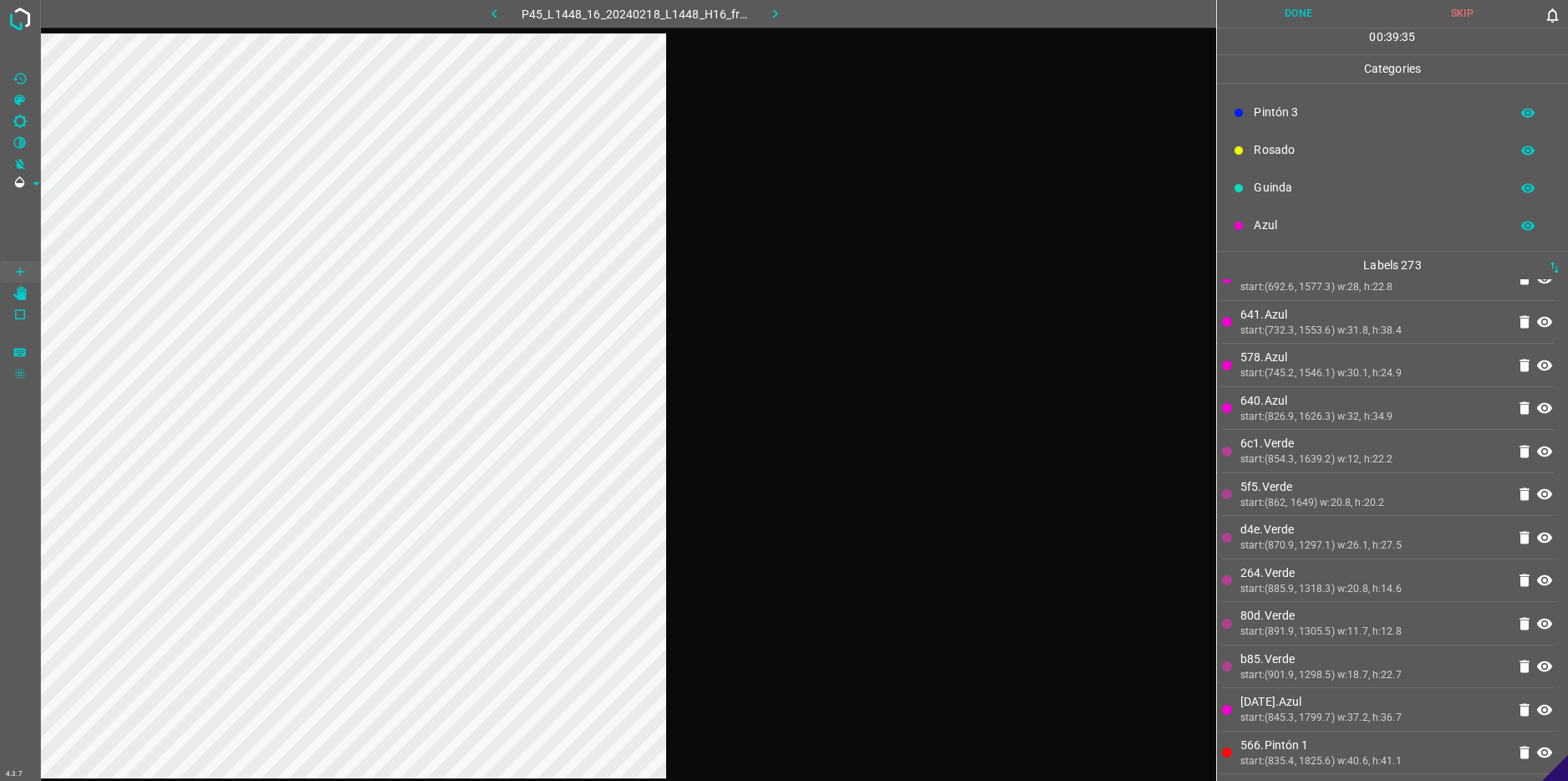 click on "Done" at bounding box center [1299, 13] 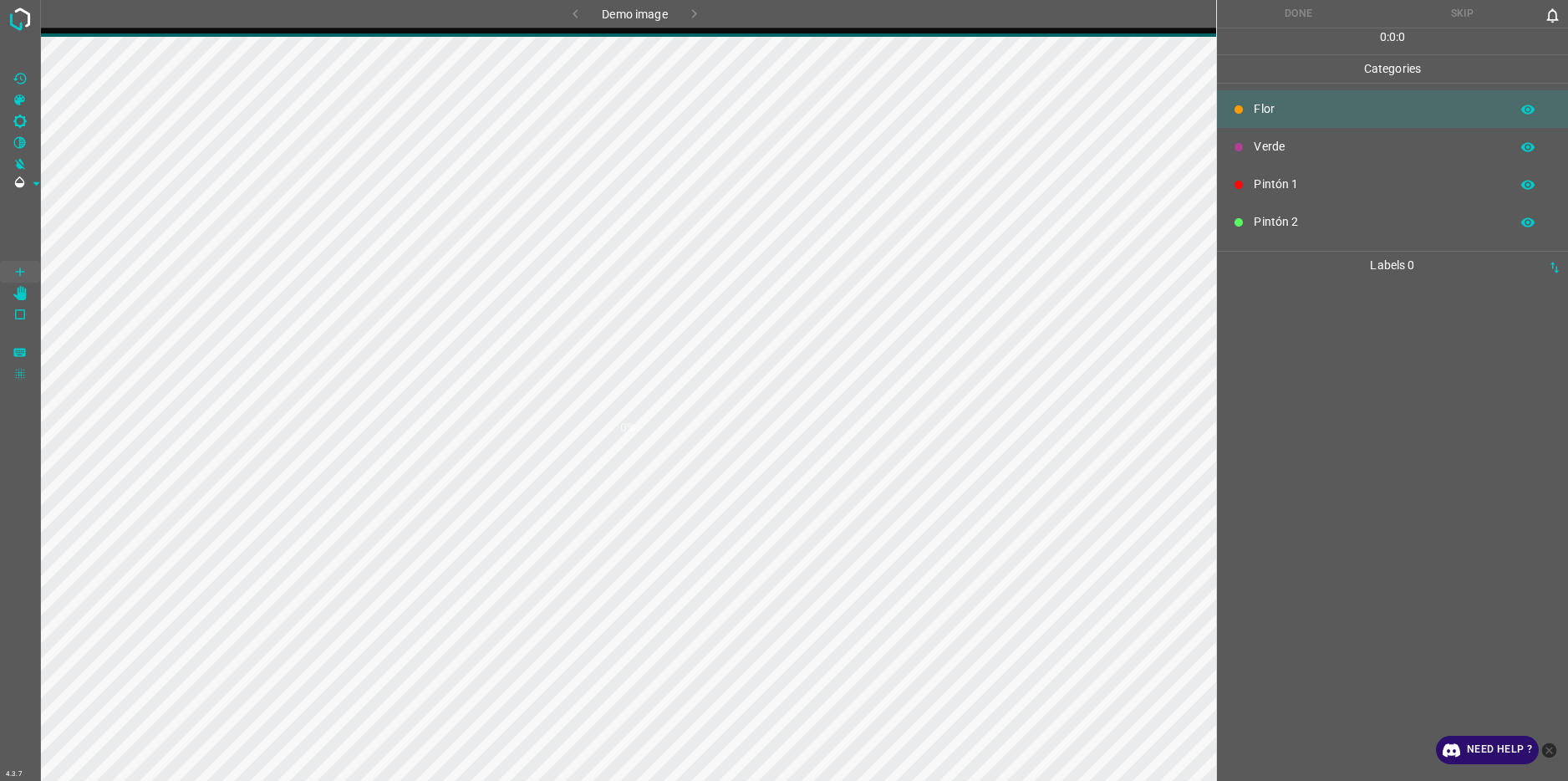 scroll, scrollTop: 0, scrollLeft: 0, axis: both 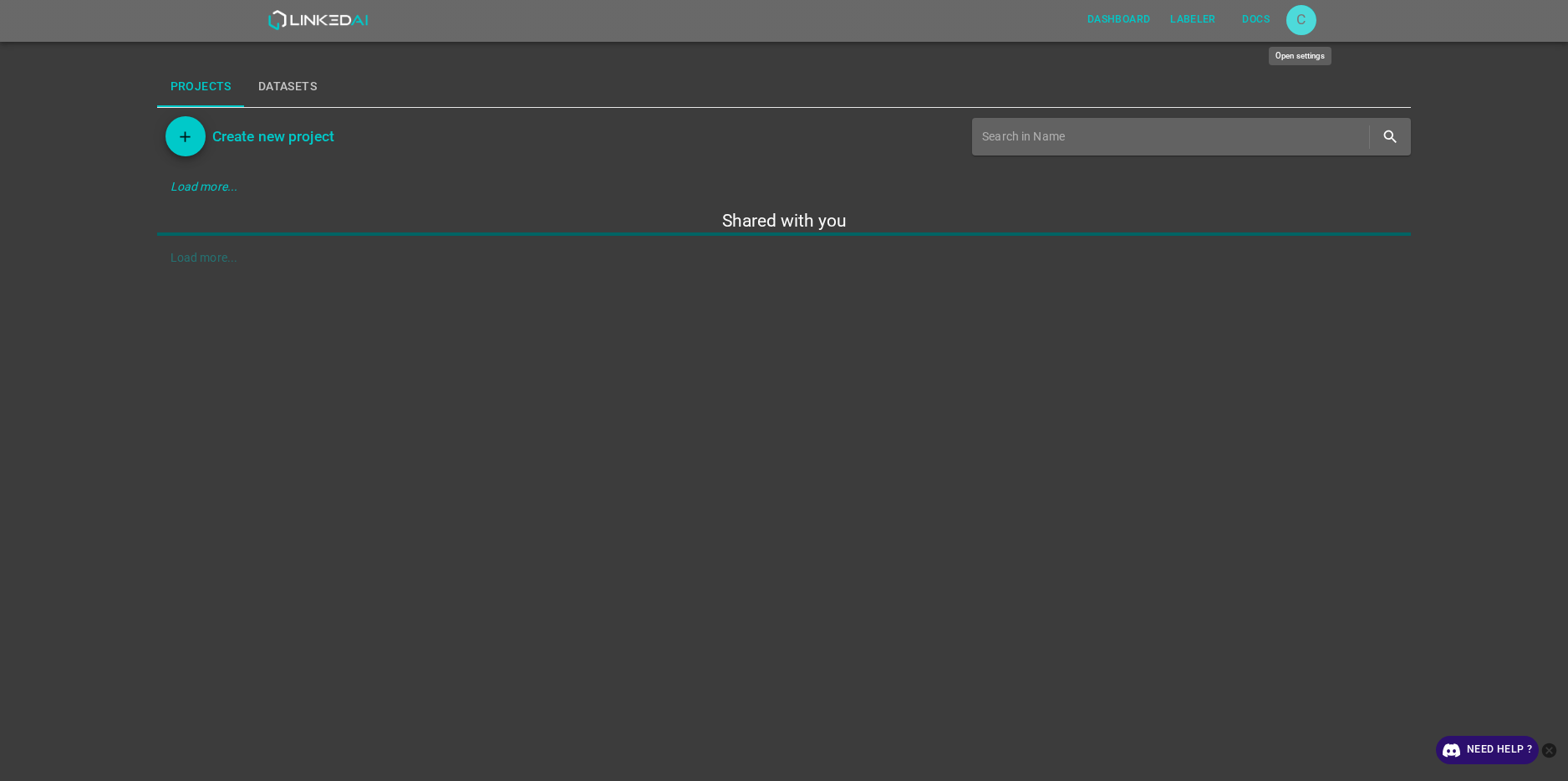 click on "C" at bounding box center (1301, 20) 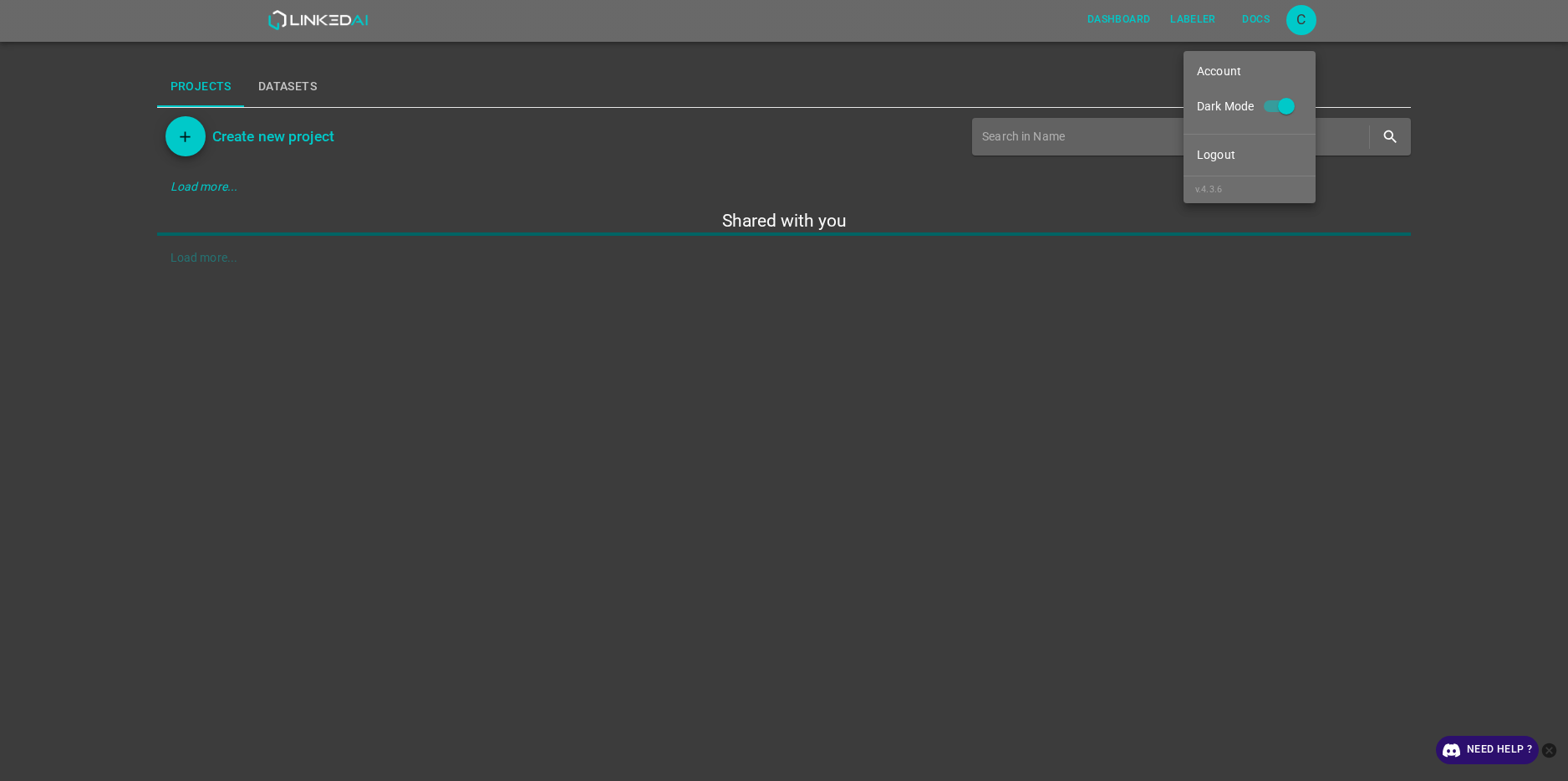 click at bounding box center [784, 390] 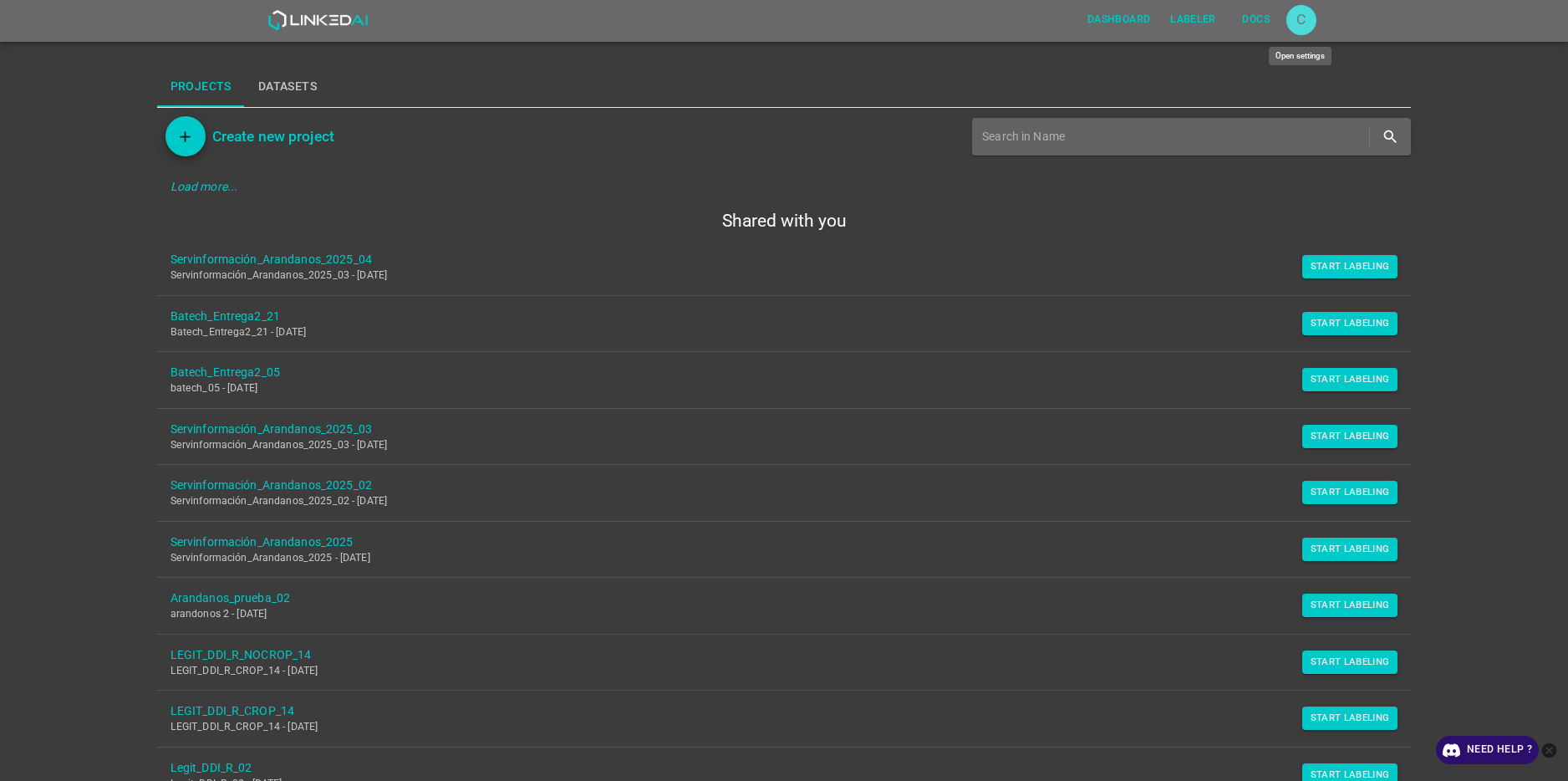 click on "C" at bounding box center (1301, 20) 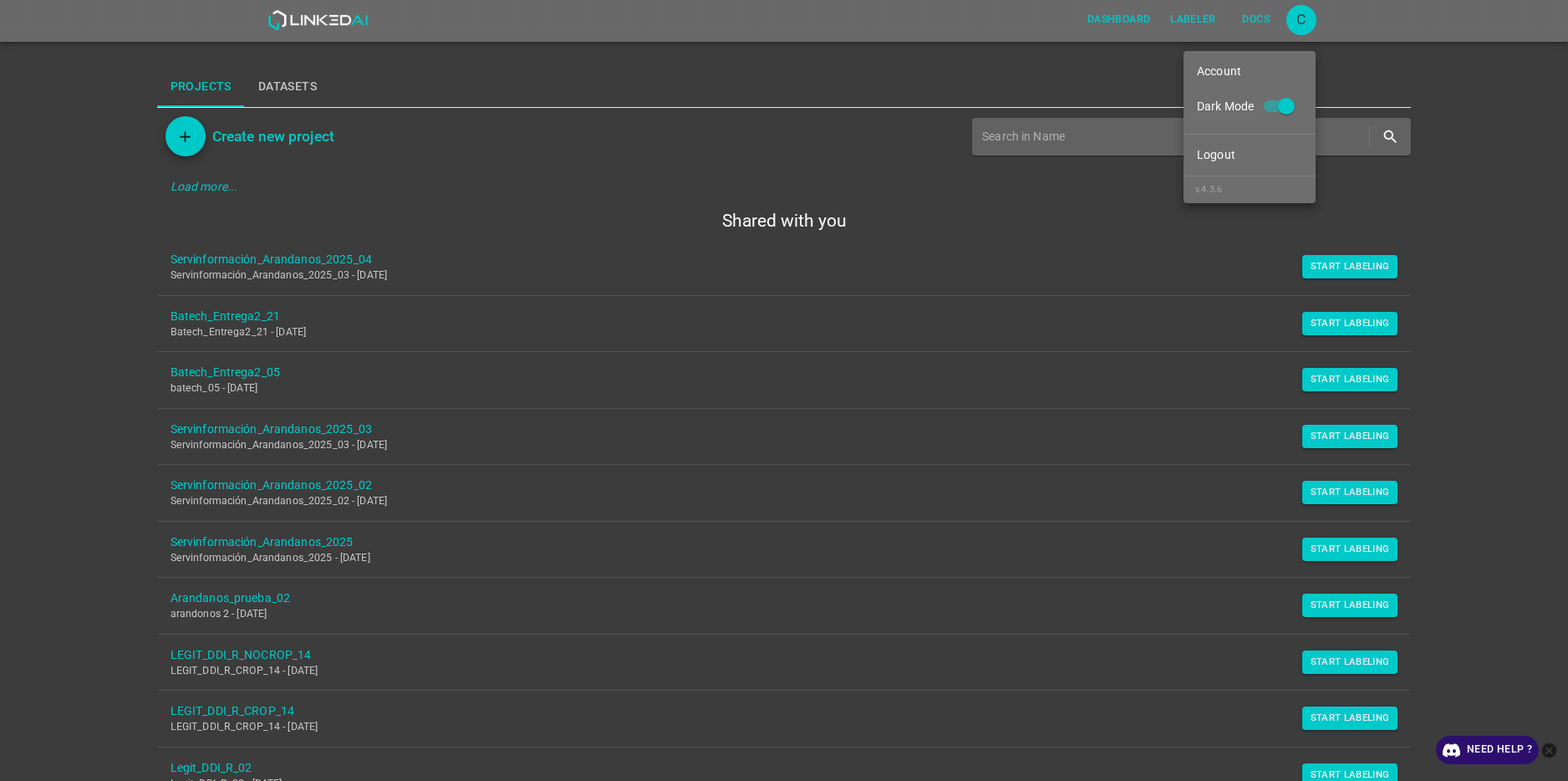 type 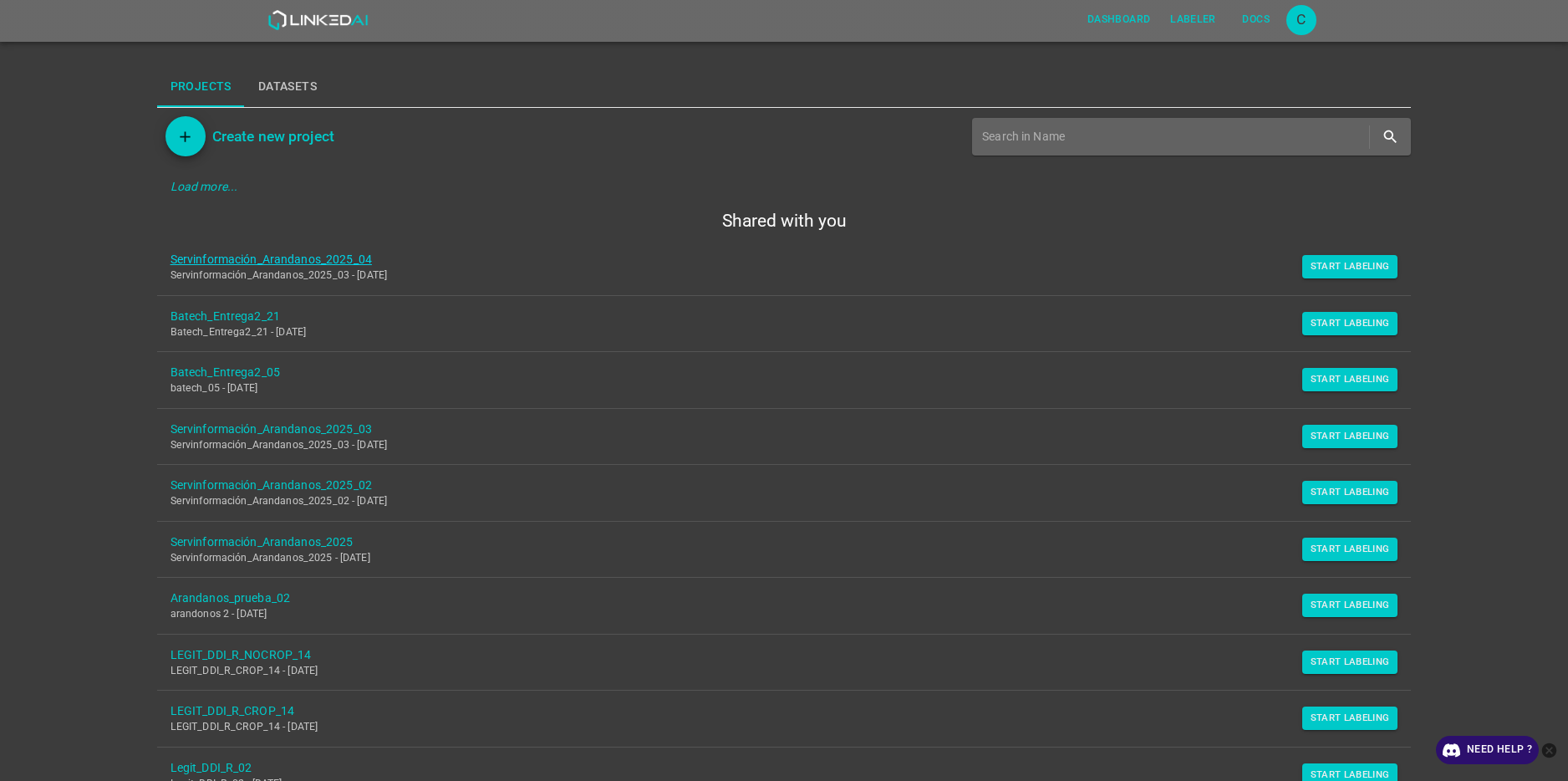drag, startPoint x: 239, startPoint y: 250, endPoint x: 239, endPoint y: 262, distance: 12 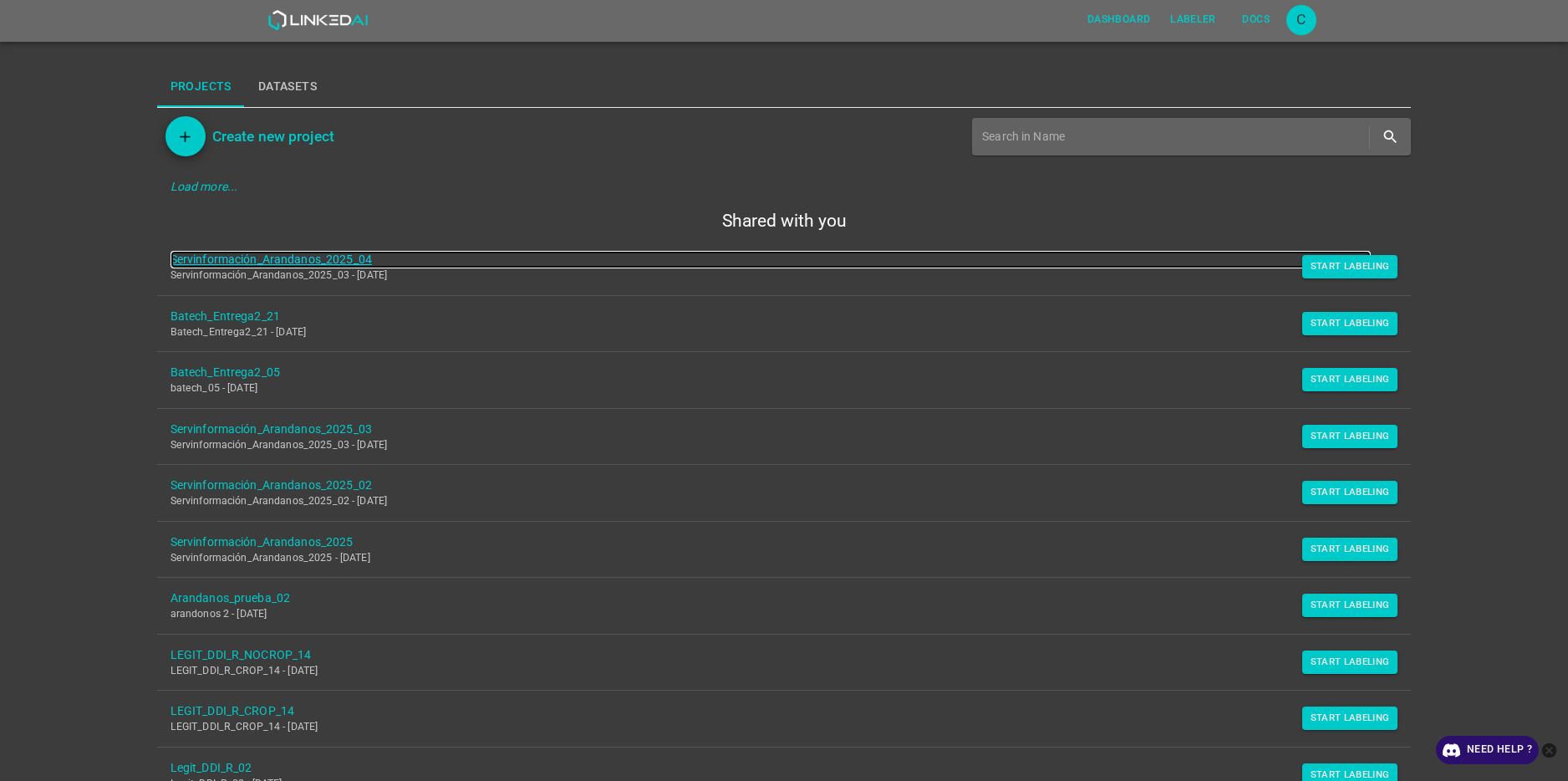 click on "Servinformación_Arandanos_2025_04" at bounding box center [771, 259] 